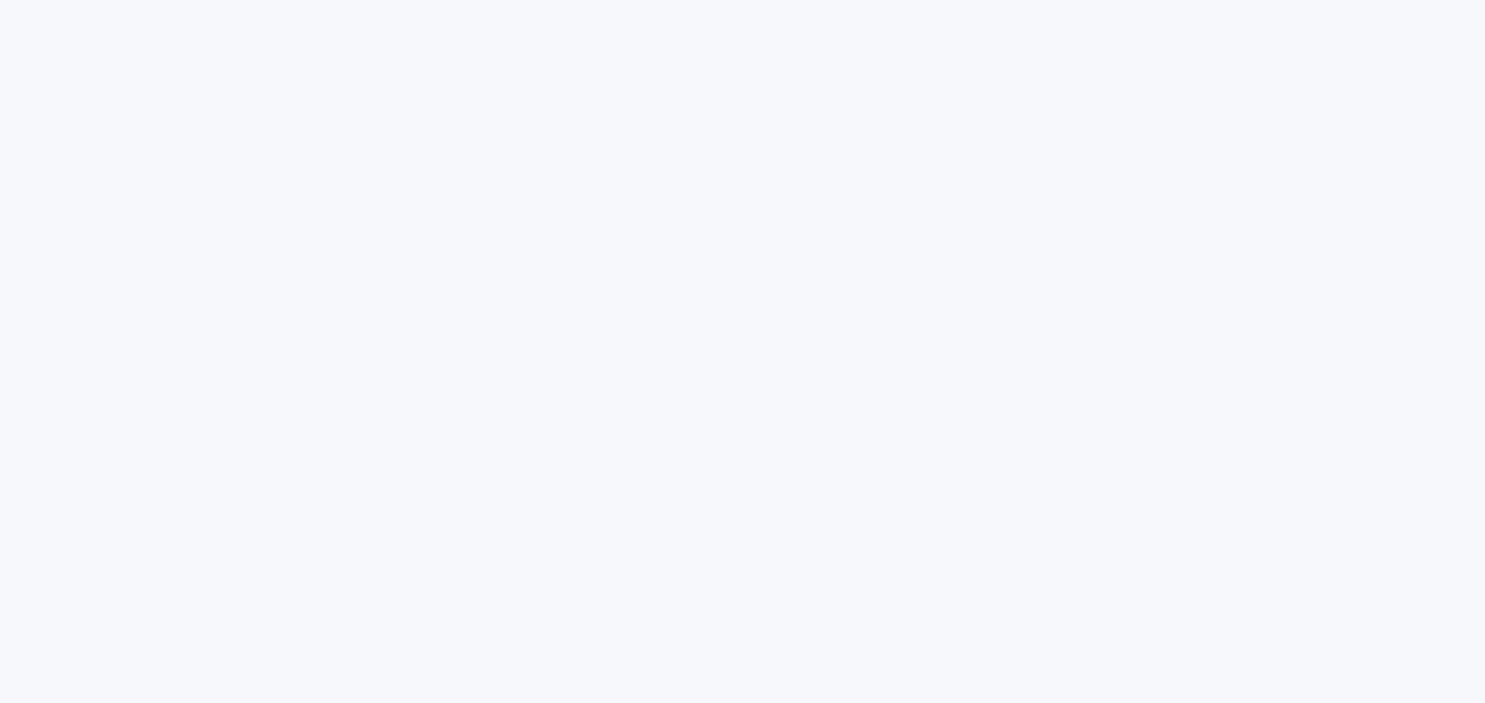 scroll, scrollTop: 0, scrollLeft: 0, axis: both 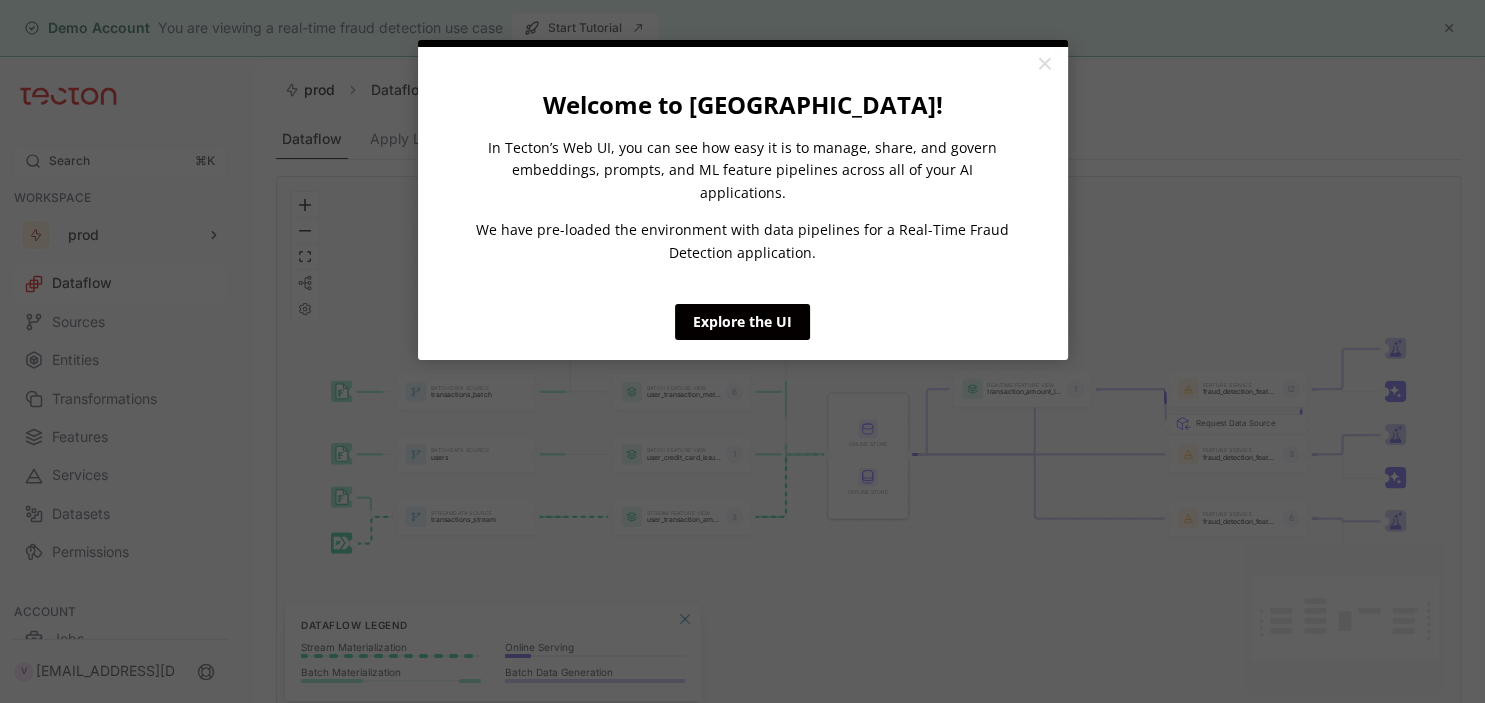 click on "×             Welcome to [GEOGRAPHIC_DATA]! In Tecton’s Web UI, you can see how easy it is to manage, share, and govern embeddings, prompts, and ML feature pipelines across all of your AI applications. We have pre-loaded the environment with data pipelines for a Real-Time Fraud Detection application.                       Explore the UI" 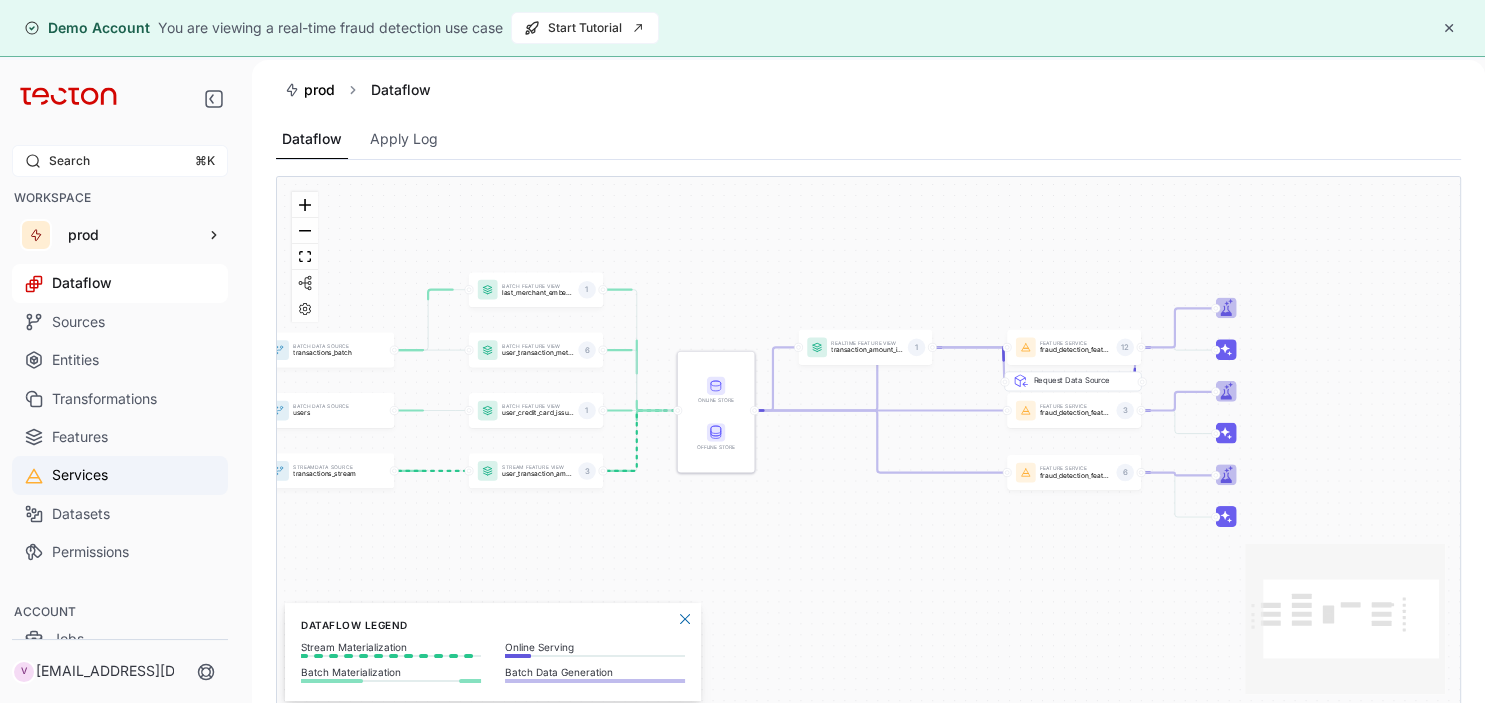 scroll, scrollTop: 111, scrollLeft: 0, axis: vertical 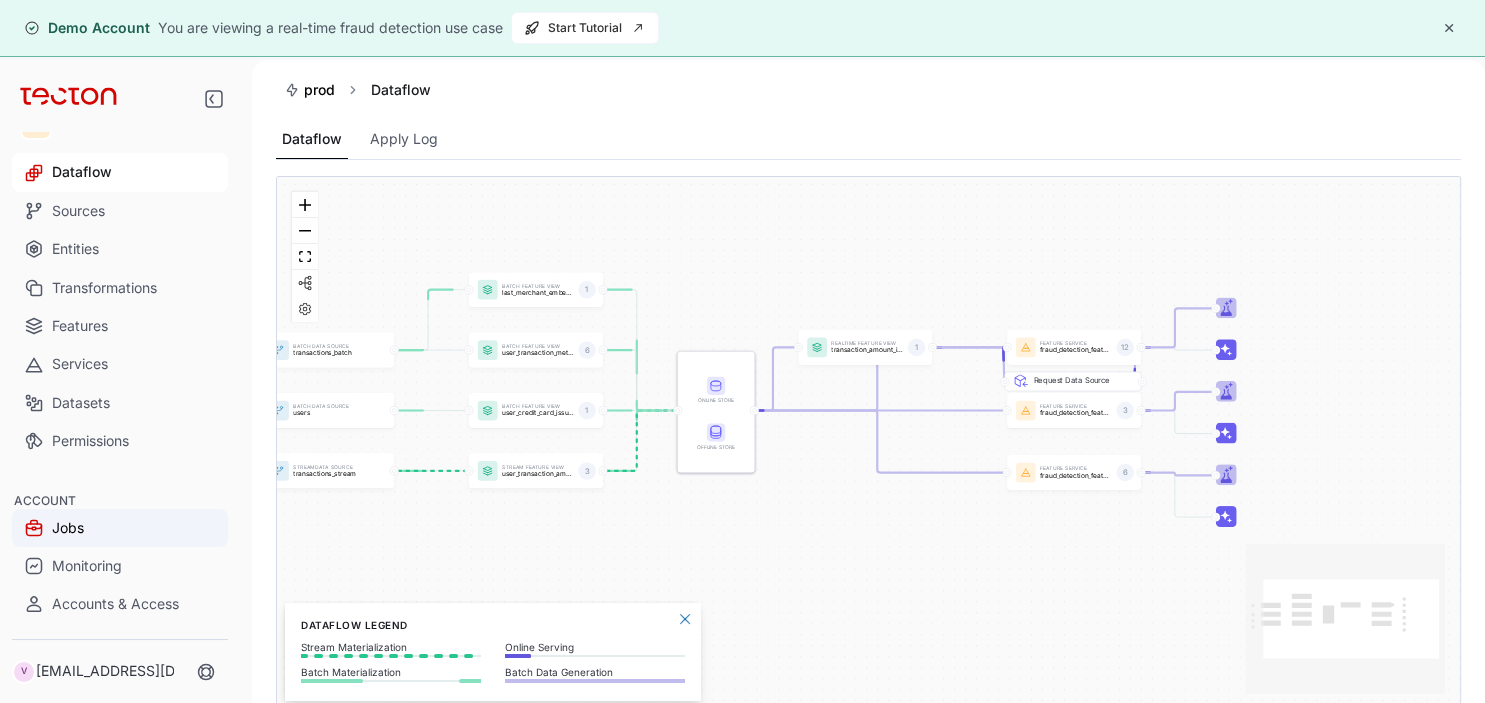 click on "Jobs" at bounding box center [120, 528] 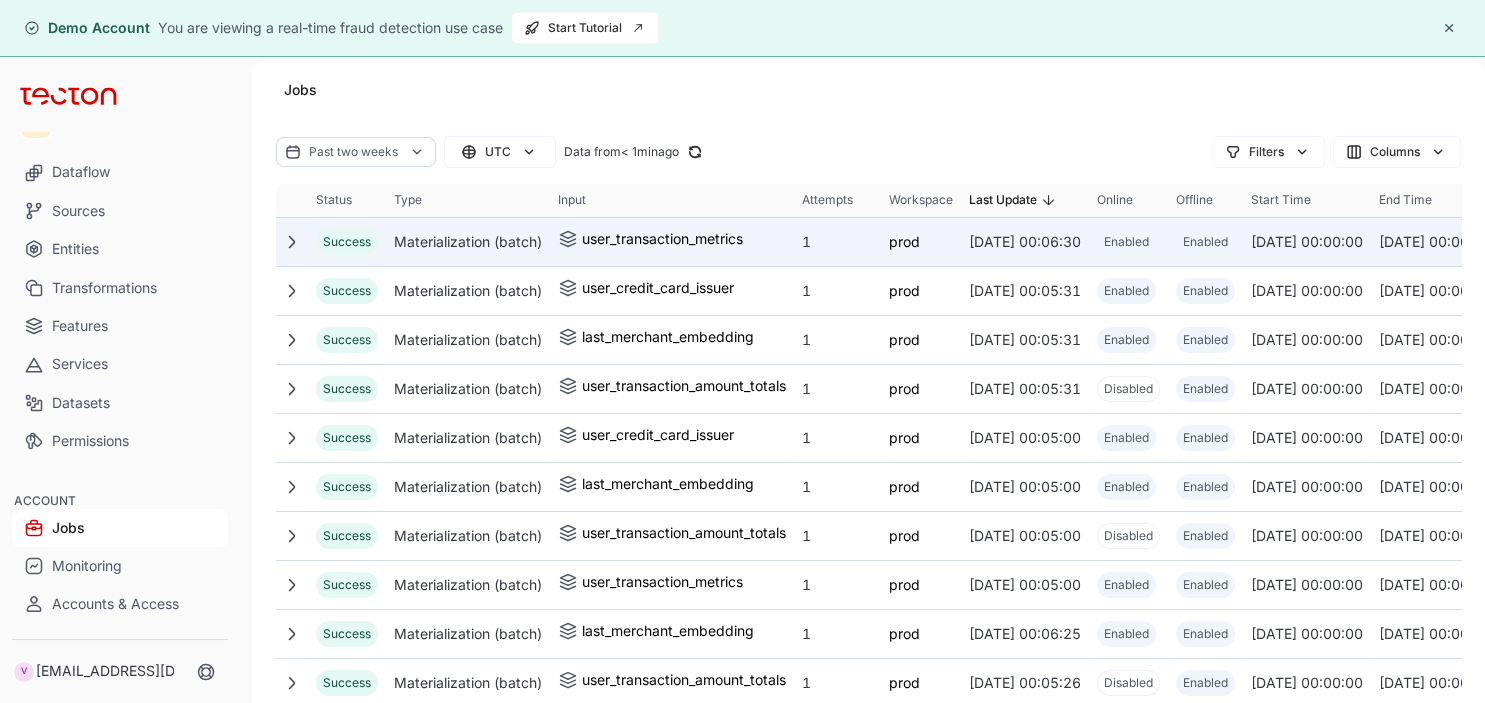 click 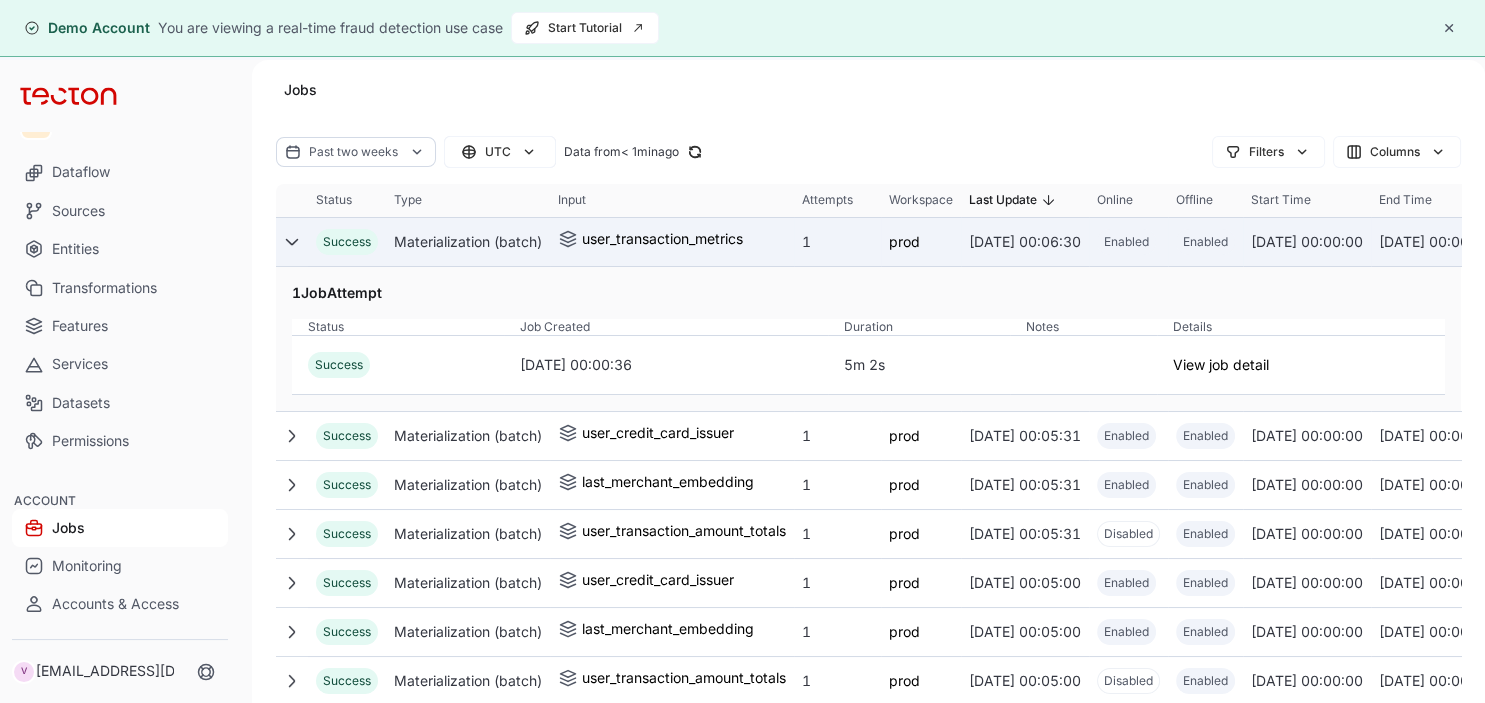 click 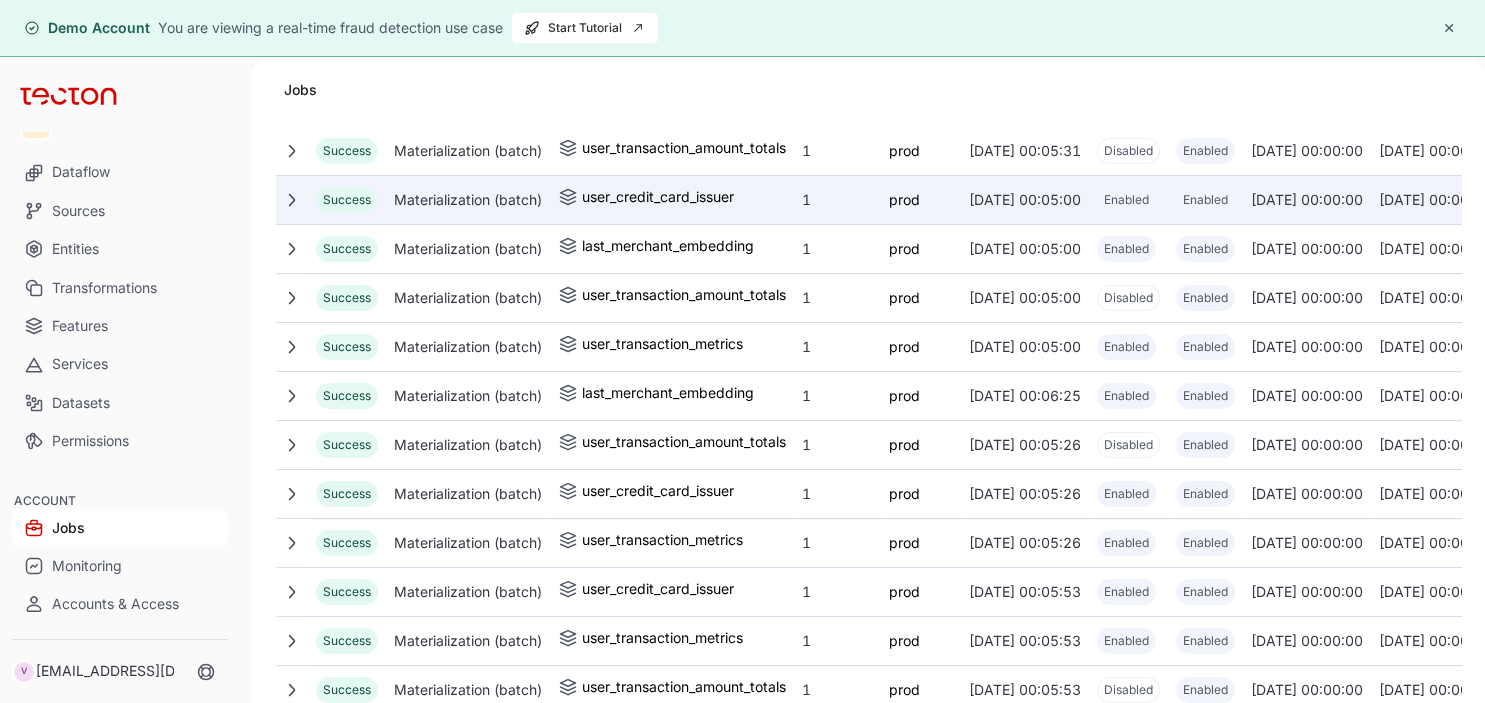scroll, scrollTop: 0, scrollLeft: 0, axis: both 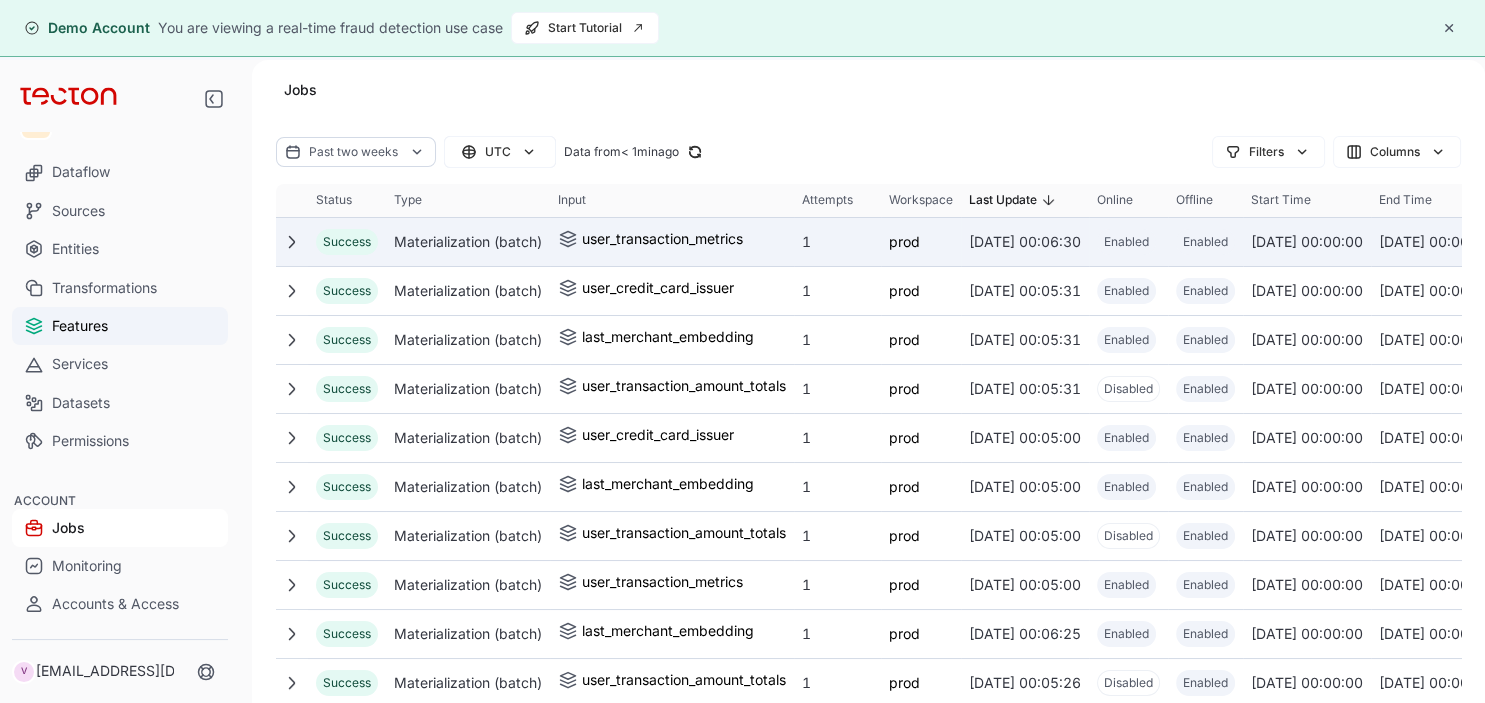 click on "Features" at bounding box center [120, 326] 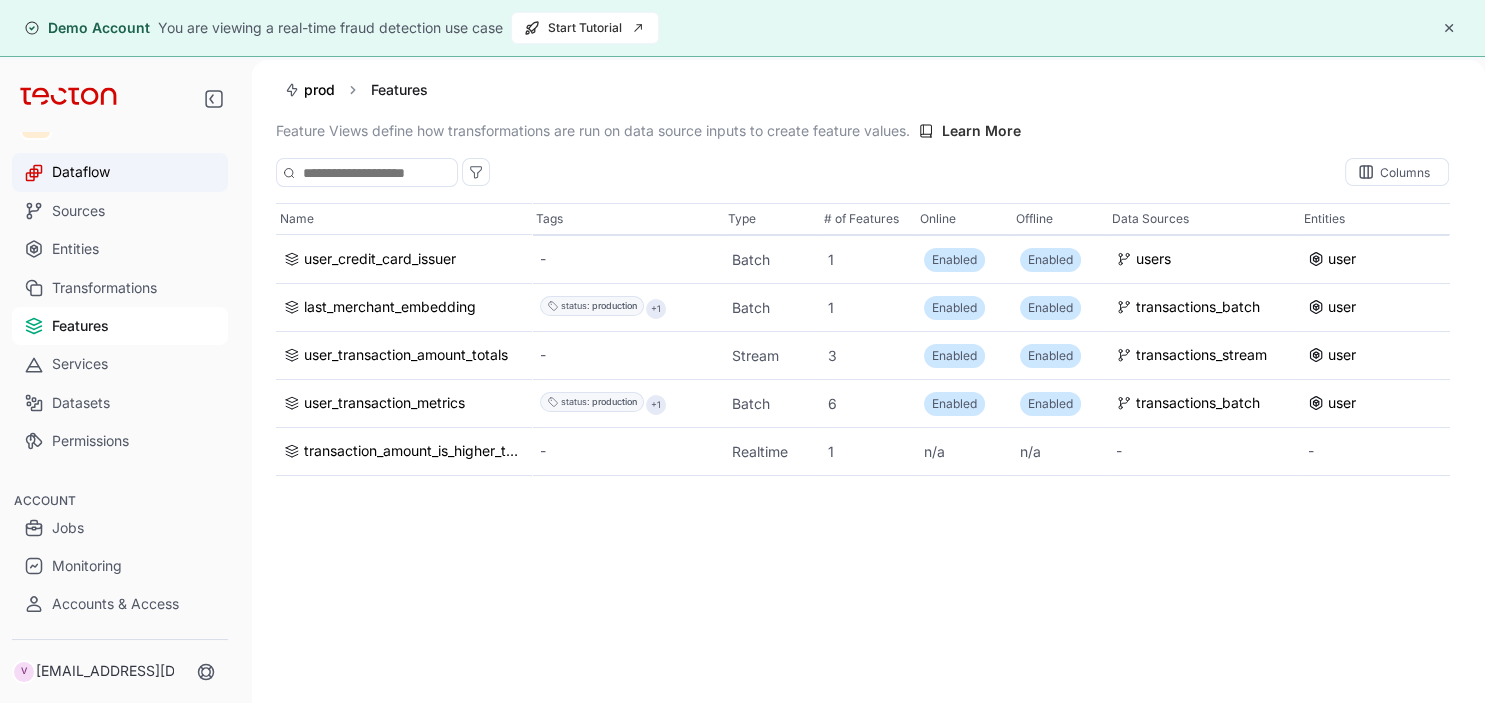 click on "Dataflow" at bounding box center [120, 172] 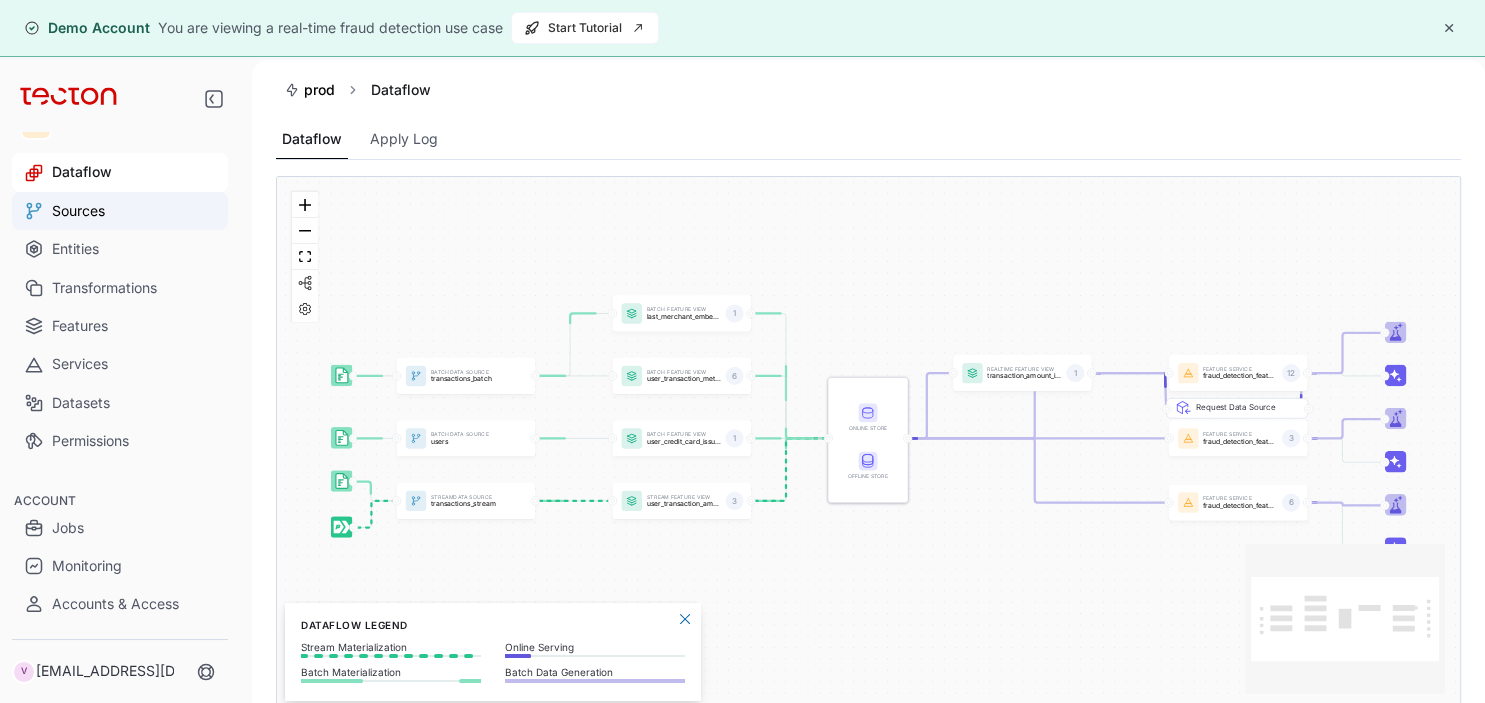 scroll, scrollTop: 0, scrollLeft: 0, axis: both 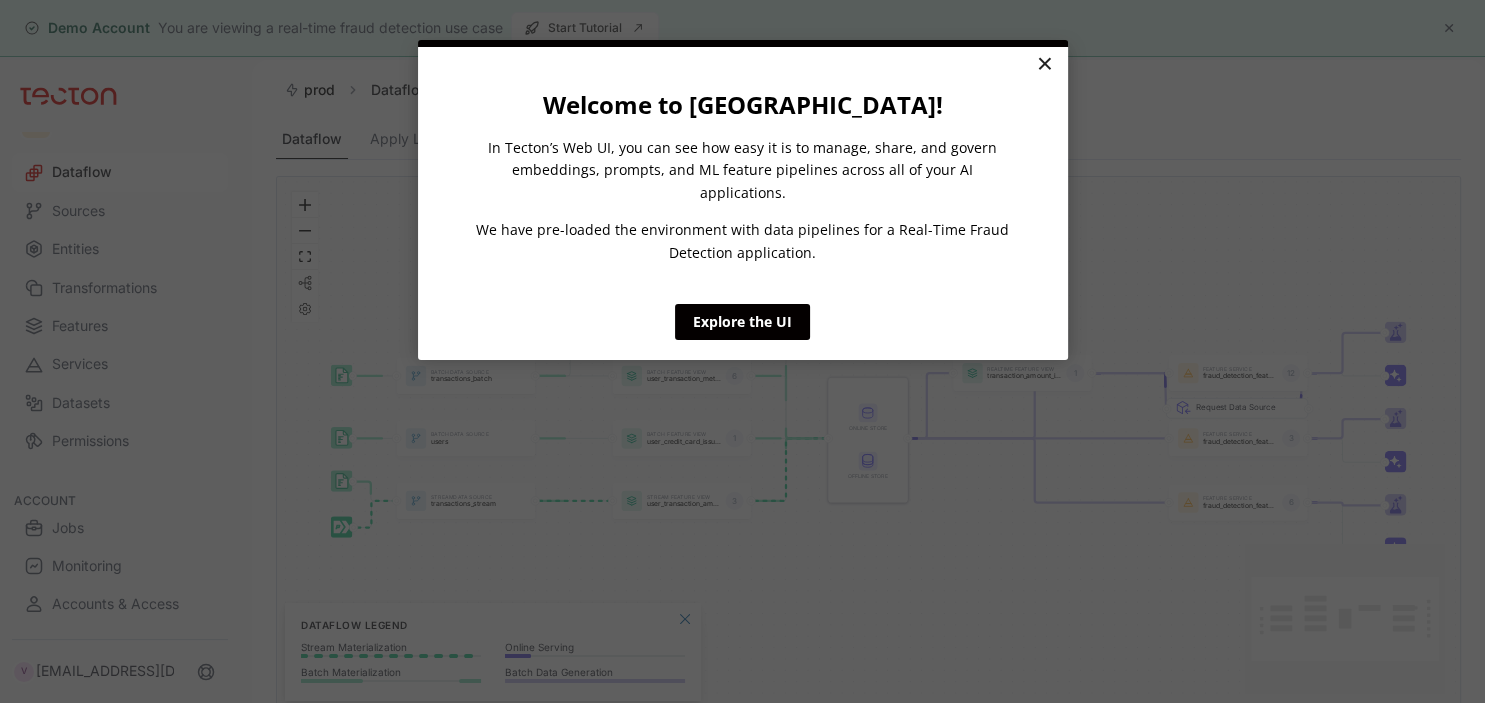 click on "×" at bounding box center (1044, 65) 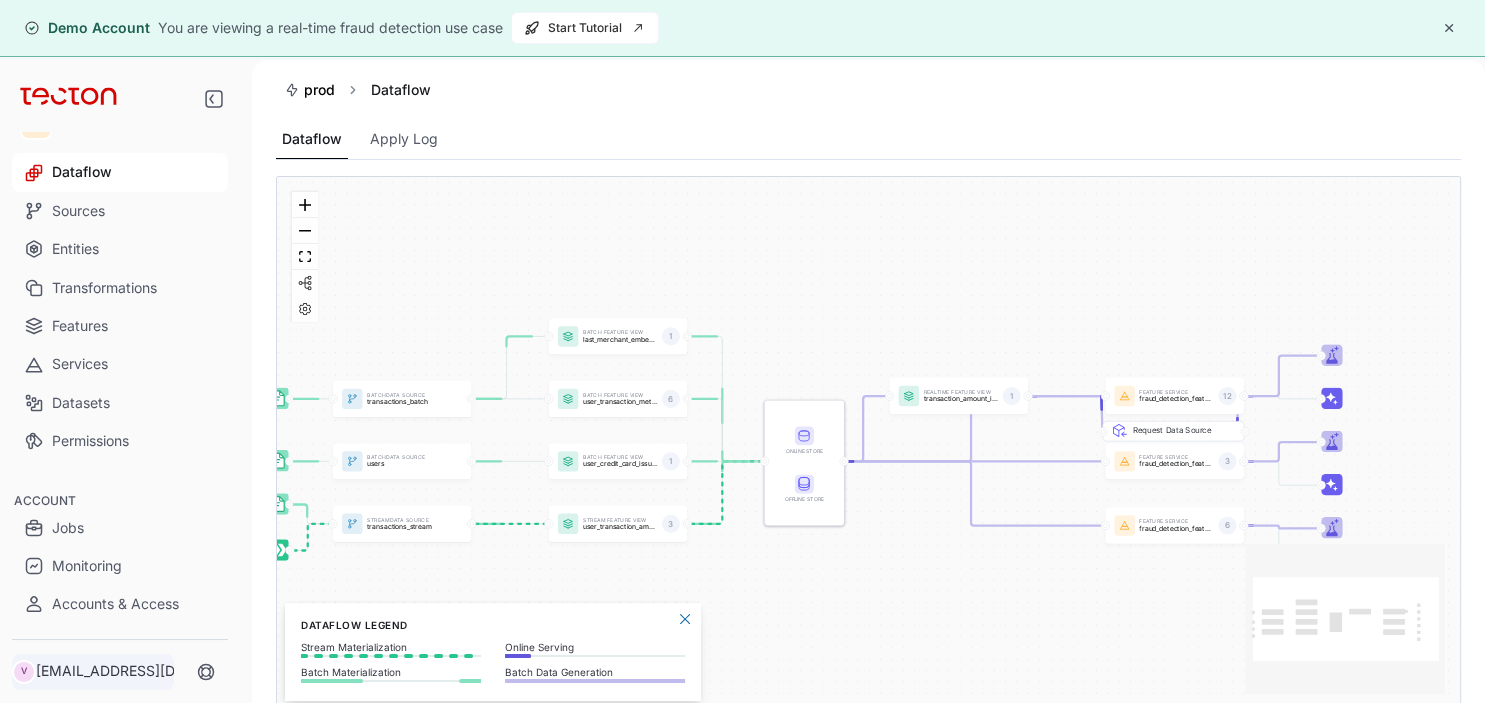 click on "[EMAIL_ADDRESS][DOMAIN_NAME]" at bounding box center [124, 671] 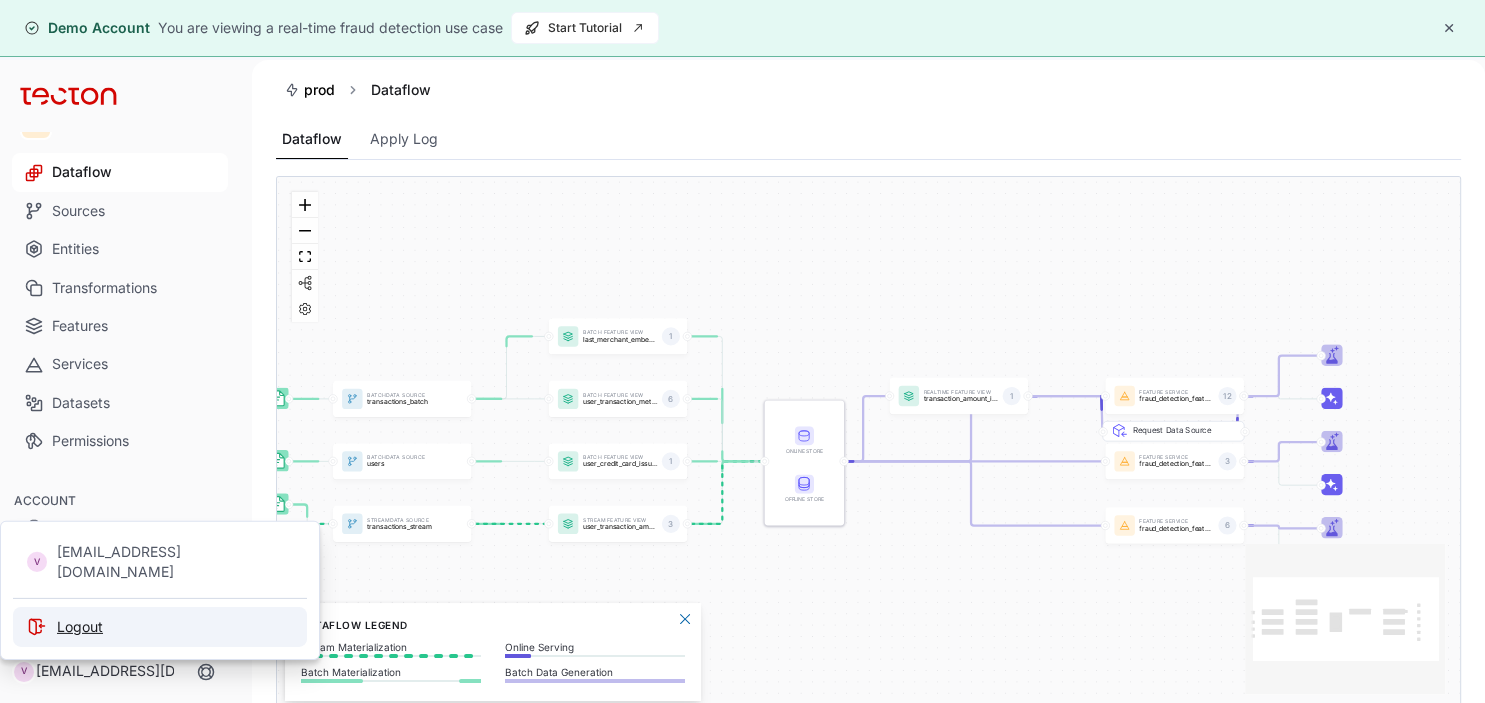 click on "Logout" at bounding box center [80, 627] 